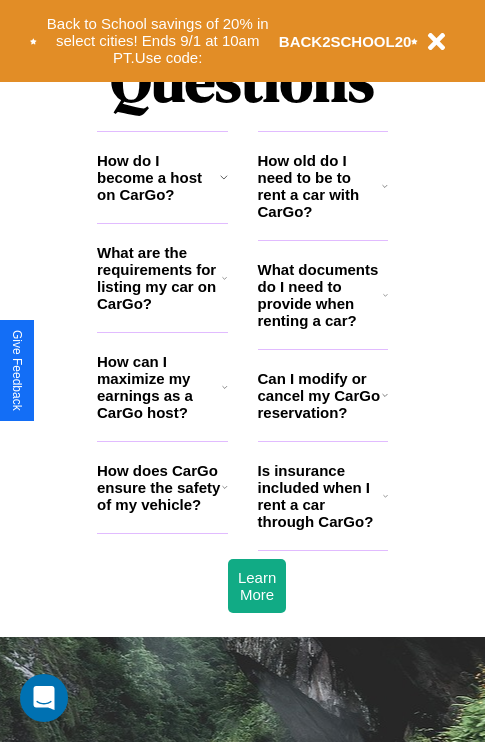 scroll, scrollTop: 2423, scrollLeft: 0, axis: vertical 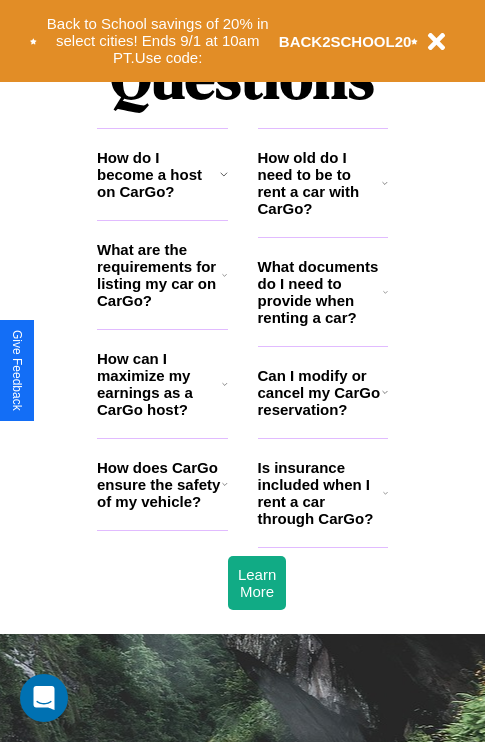 click on "How can I maximize my earnings as a CarGo host?" at bounding box center (159, 384) 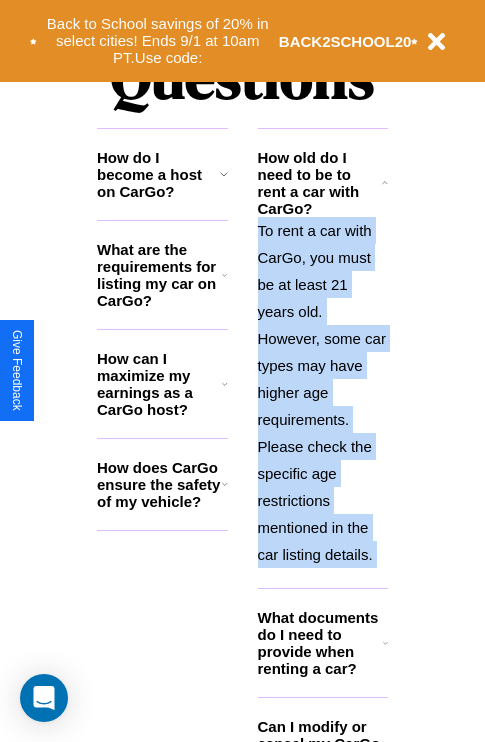 scroll, scrollTop: 2503, scrollLeft: 0, axis: vertical 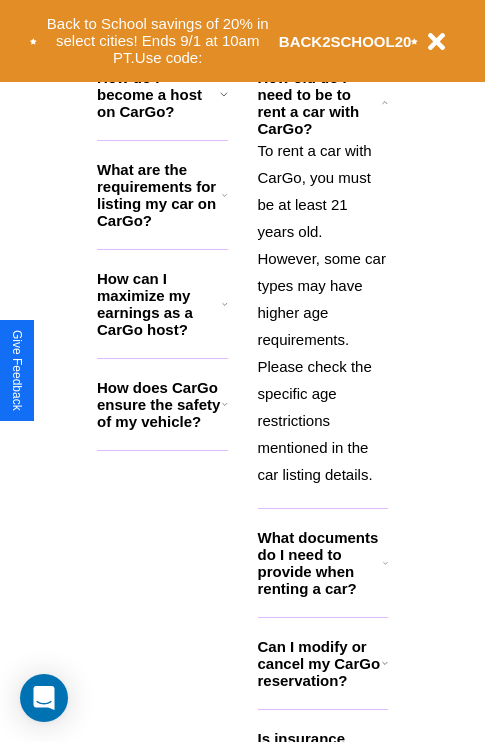 click on "Can I modify or cancel my CarGo reservation?" at bounding box center [320, 663] 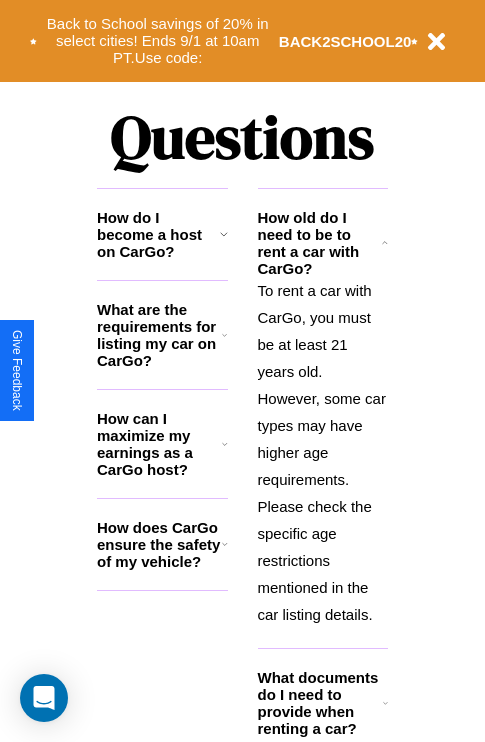 scroll, scrollTop: 0, scrollLeft: 0, axis: both 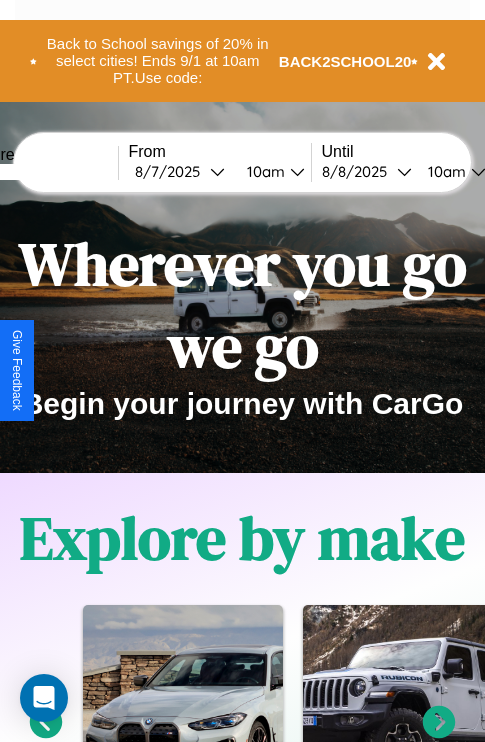 click at bounding box center [43, 172] 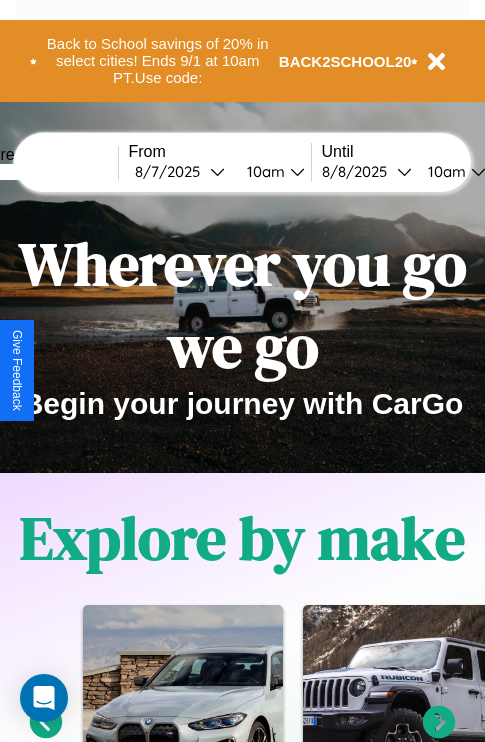 type on "*****" 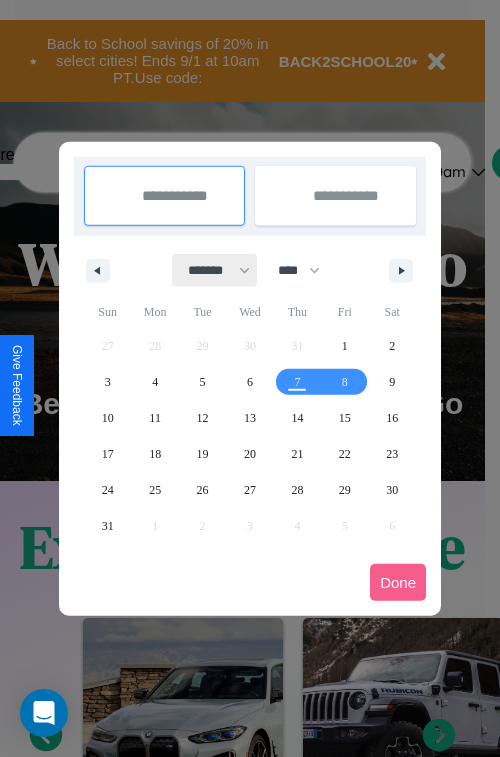 click on "******* ******** ***** ***** *** **** **** ****** ********* ******* ******** ********" at bounding box center (215, 270) 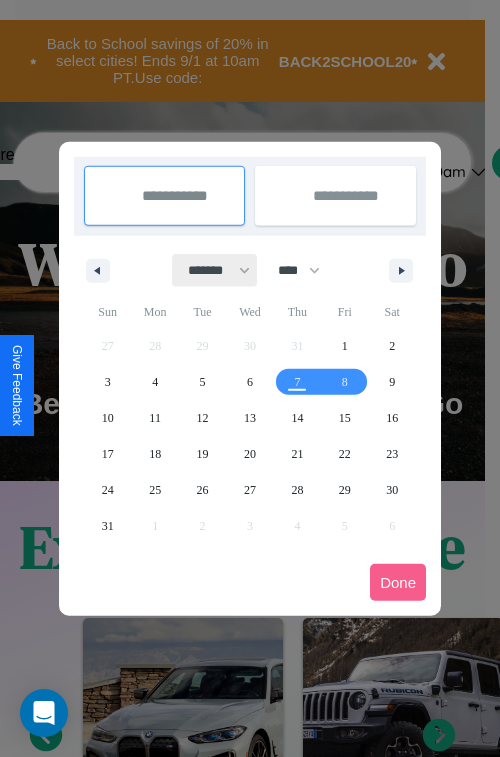 select on "*" 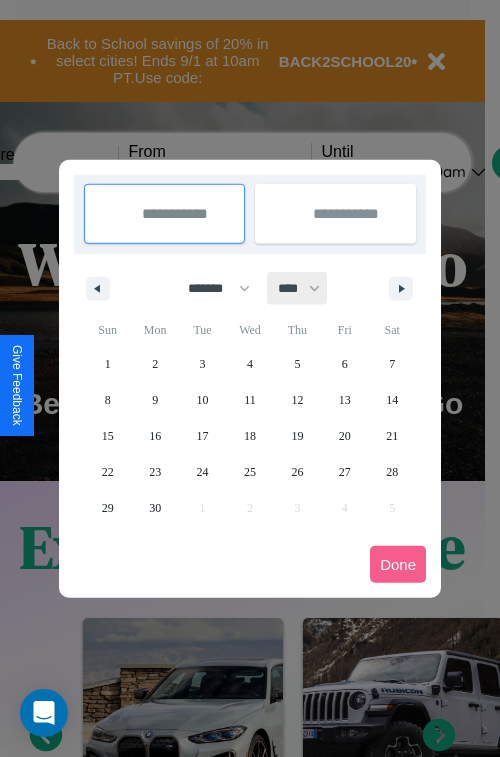 click on "**** **** **** **** **** **** **** **** **** **** **** **** **** **** **** **** **** **** **** **** **** **** **** **** **** **** **** **** **** **** **** **** **** **** **** **** **** **** **** **** **** **** **** **** **** **** **** **** **** **** **** **** **** **** **** **** **** **** **** **** **** **** **** **** **** **** **** **** **** **** **** **** **** **** **** **** **** **** **** **** **** **** **** **** **** **** **** **** **** **** **** **** **** **** **** **** **** **** **** **** **** **** **** **** **** **** **** **** **** **** **** **** **** **** **** **** **** **** **** **** ****" at bounding box center [298, 288] 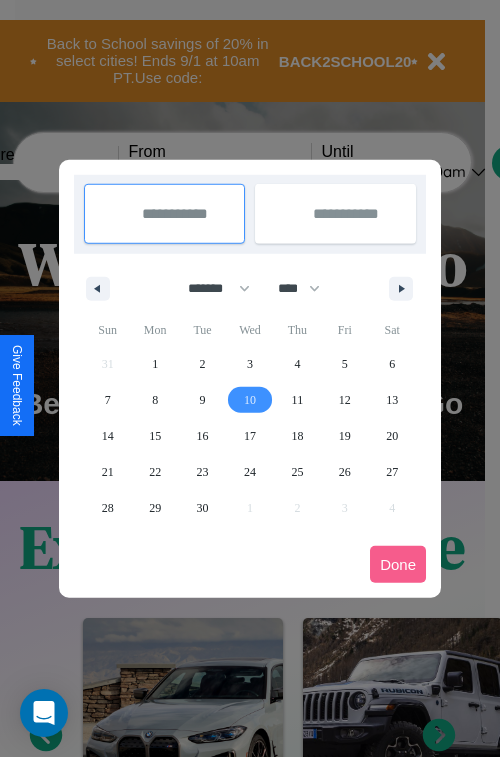click on "10" at bounding box center [250, 400] 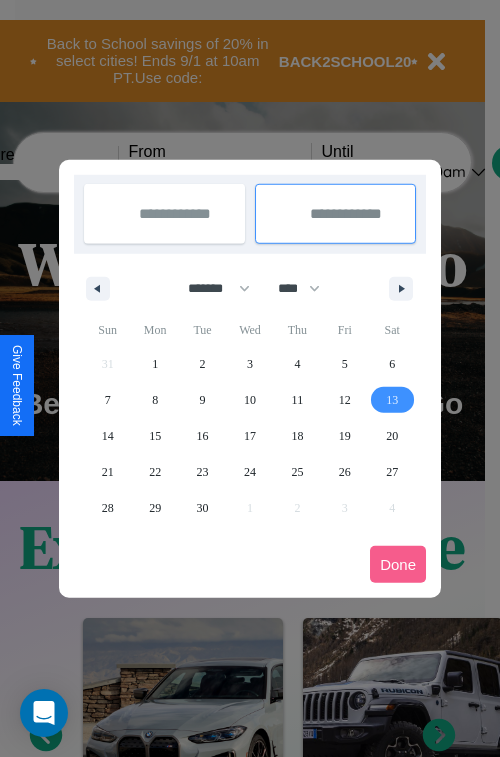 click on "13" at bounding box center [392, 400] 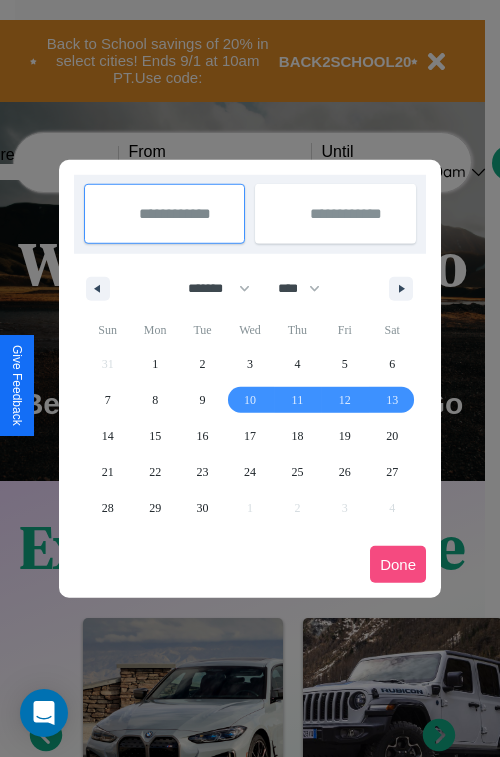 click on "Done" at bounding box center [398, 564] 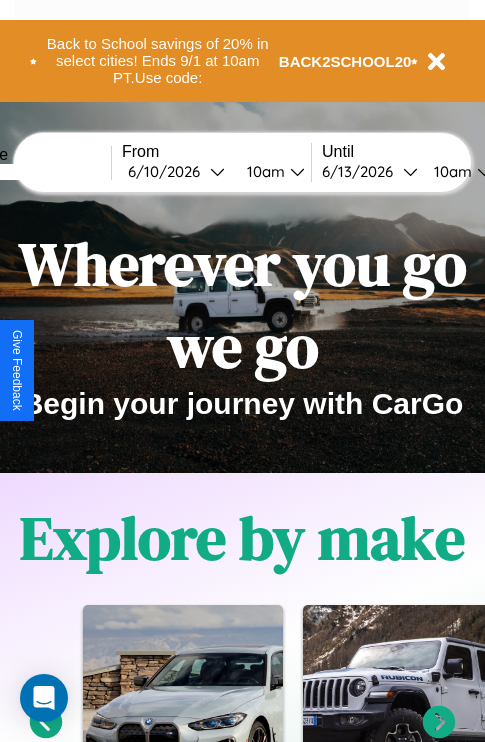 scroll, scrollTop: 0, scrollLeft: 74, axis: horizontal 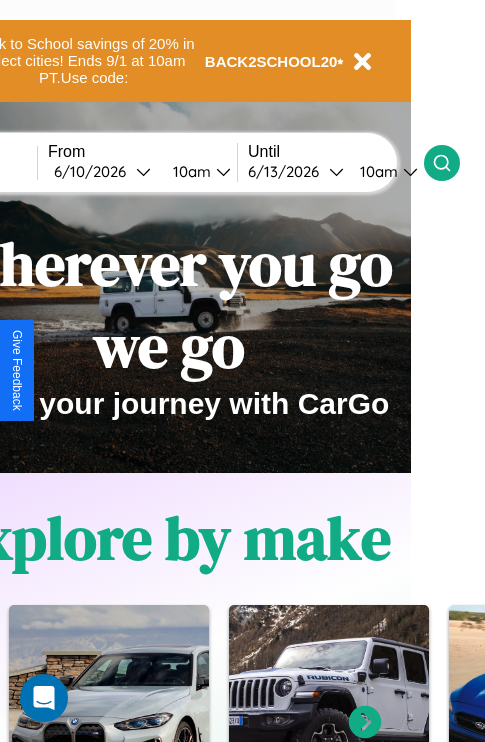 click 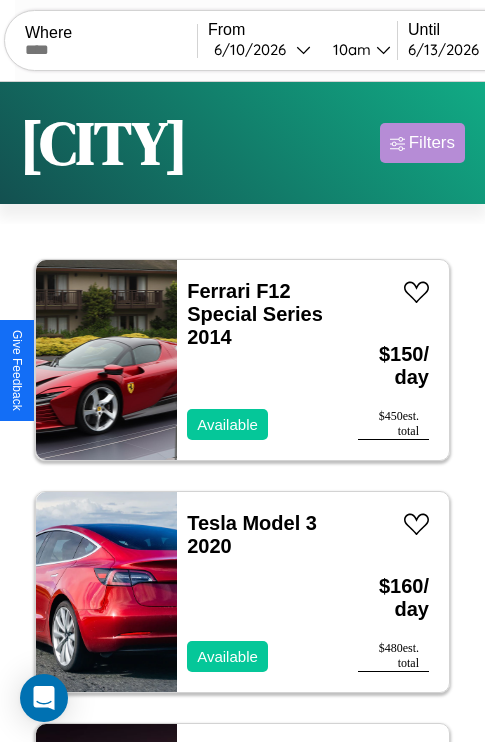 click on "Filters" at bounding box center (432, 143) 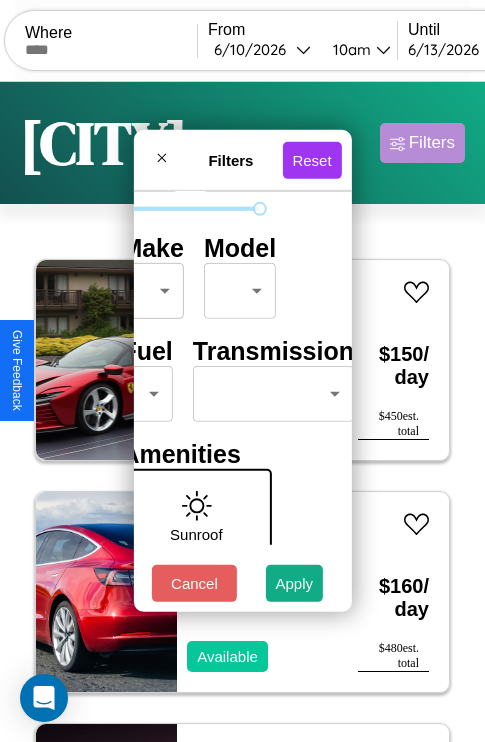 scroll, scrollTop: 162, scrollLeft: 63, axis: both 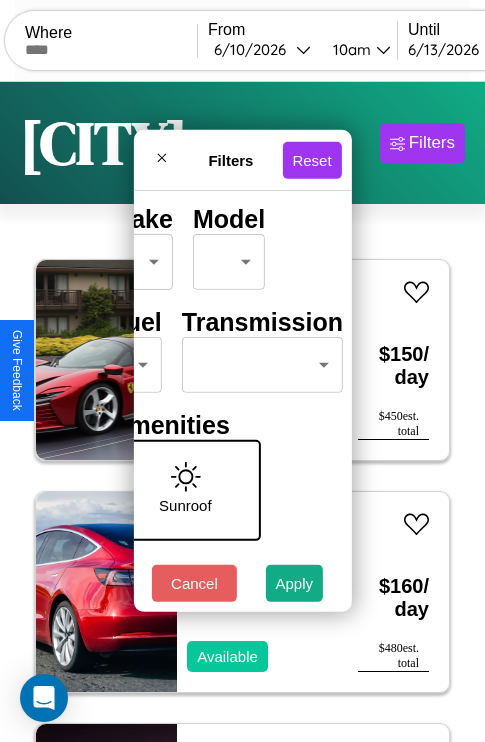 click on "CarGo Where From [MONTH] / [DAY] / [YEAR] [TIME] Until [MONTH] / [DAY] / [YEAR] [TIME] Become a Host Login Sign Up [CITY] Filters [NUMBER]  cars in this area These cars can be picked up in this city. [BRAND]   [MODEL]   [YEAR] Available $ [PRICE]  / day $ [PRICE]  est. total [BRAND]   [MODEL]   [YEAR] Available $ [PRICE]  / day $ [PRICE]  est. total [BRAND]   [MODEL]   [YEAR] Available $ [PRICE]  / day $ [PRICE]  est. total [BRAND]   [MODEL]   [YEAR] Available $ [PRICE]  / day $ [PRICE]  est. total [BRAND]   [MODEL]   [YEAR] Available $ [PRICE]  / day $ [PRICE]  est. total [BRAND]   [MODEL]   [YEAR] Available $ [PRICE]  / day $ [PRICE]  est. total [BRAND]   [MODEL]   [YEAR] Available $ [PRICE]  / day $ [PRICE]  est. total [BRAND]   [MODEL]   [YEAR] Available $ [PRICE]  / day $ [PRICE]  est. total [BRAND]   [MODEL]   [YEAR] Available $ [PRICE]  / day $ [PRICE]  est. total [BRAND]   [MODEL]   [YEAR] Available $ [PRICE]  / day $ [PRICE]  est. total [BRAND]   [MODEL]   [YEAR] Available $ [PRICE]  / day $ [PRICE]  est. total [BRAND]   [MODEL]   [YEAR] Available $ [PRICE]  / day $ [PRICE]  est. total [BRAND]   [MODEL]   [YEAR] Available $ [PRICE]  / day $ [PRICE]  est. total [BRAND]   [MODEL]   [YEAR]" at bounding box center (242, 412) 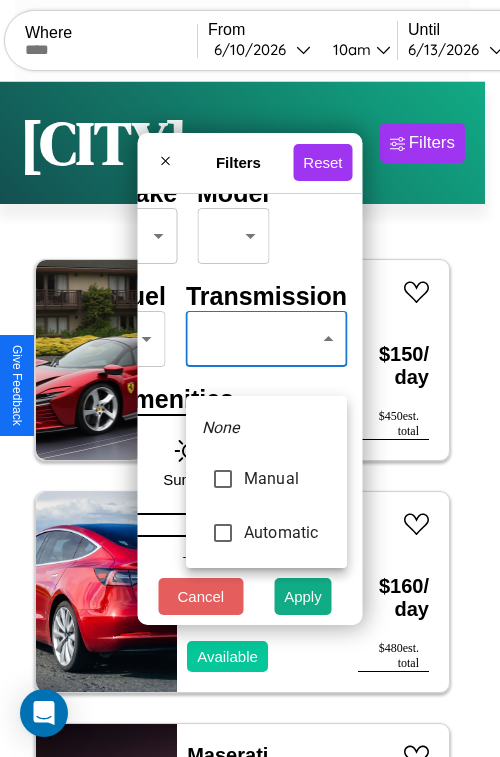 type on "******" 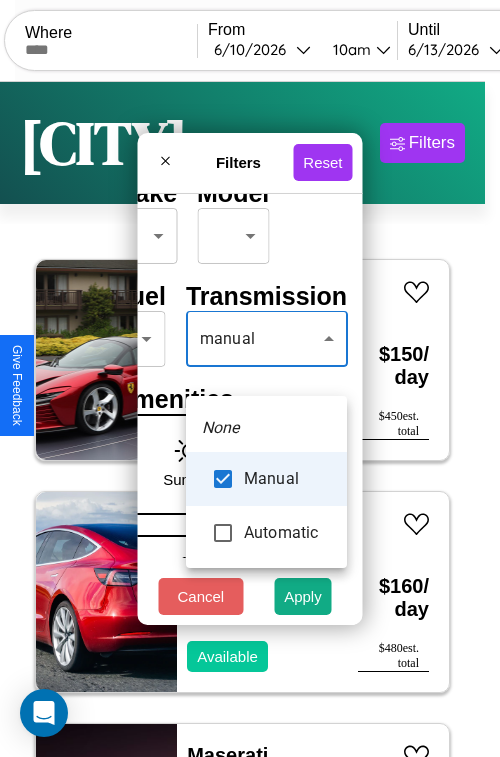click at bounding box center [250, 378] 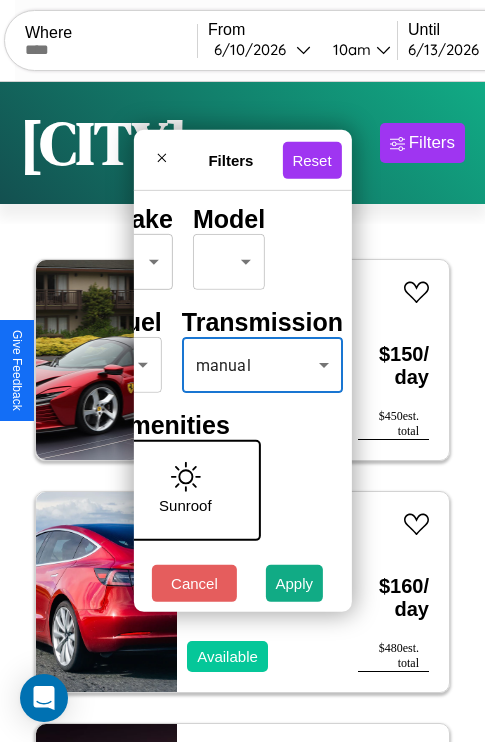scroll, scrollTop: 0, scrollLeft: 124, axis: horizontal 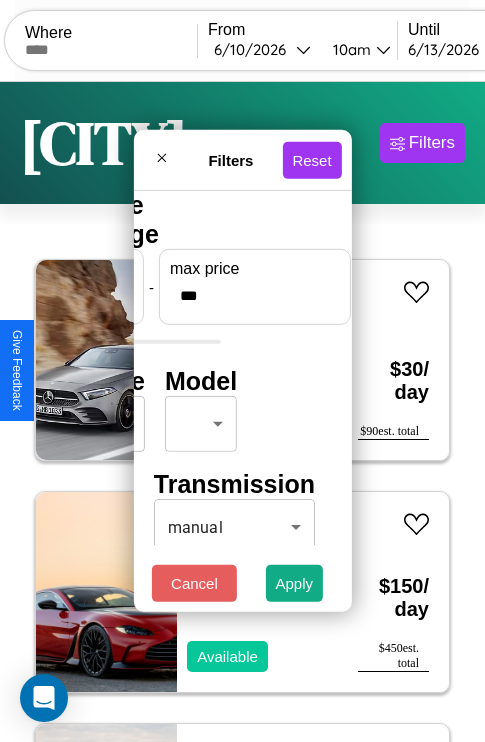 type on "***" 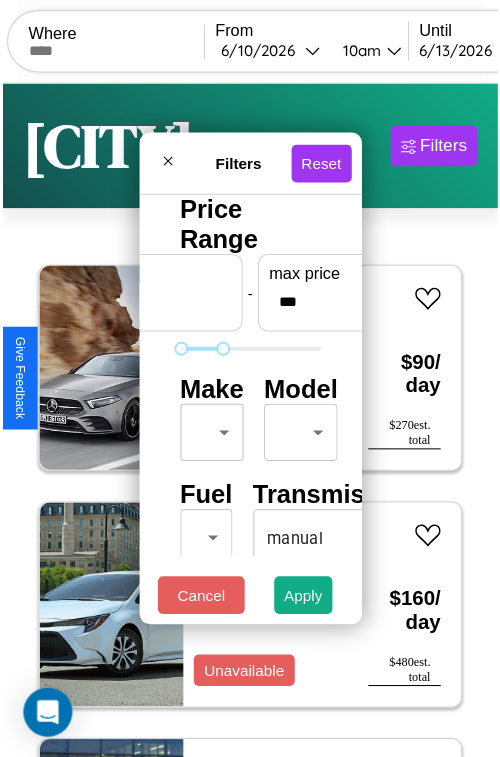 scroll, scrollTop: 59, scrollLeft: 0, axis: vertical 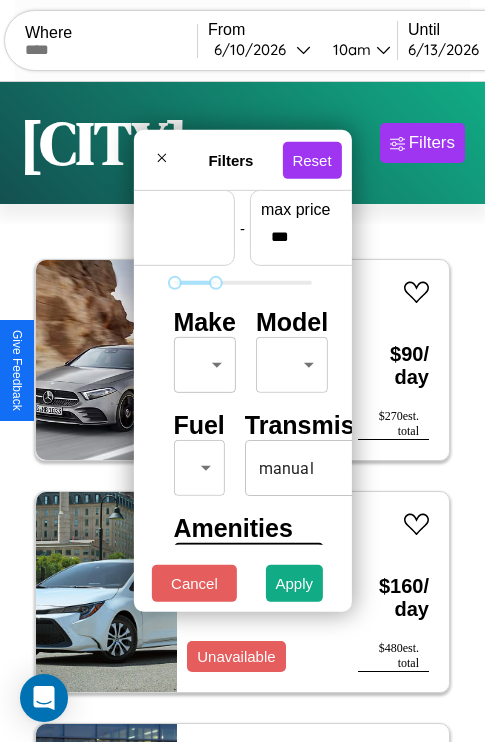 type on "*" 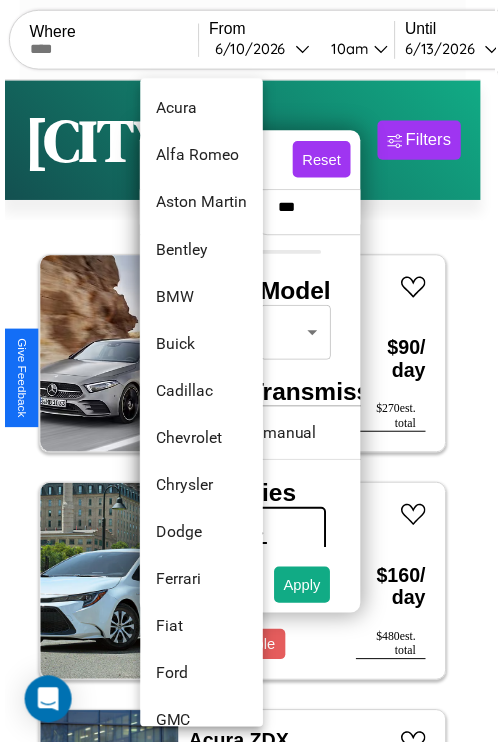 scroll, scrollTop: 182, scrollLeft: 0, axis: vertical 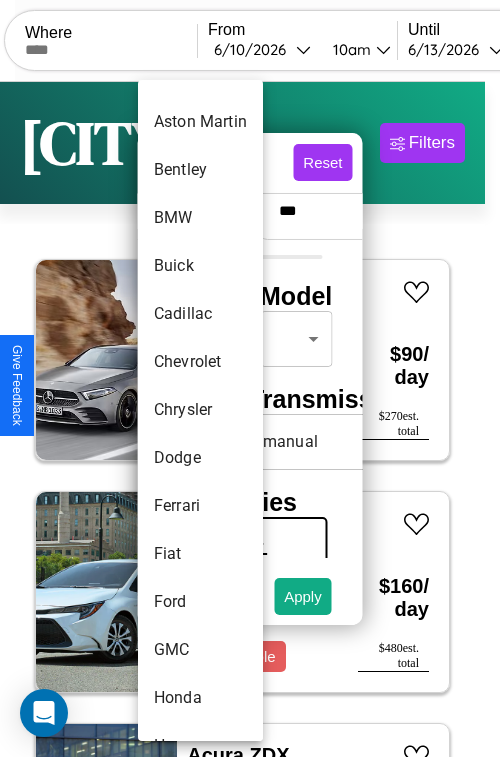 click on "Chrysler" at bounding box center [200, 410] 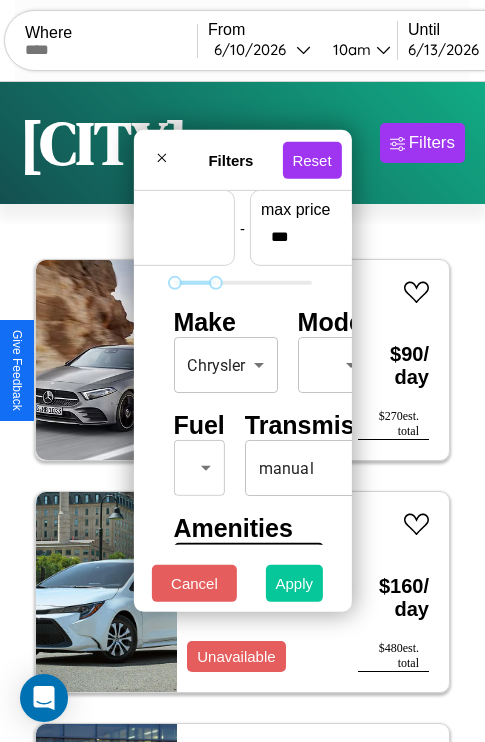 click on "Apply" at bounding box center [295, 583] 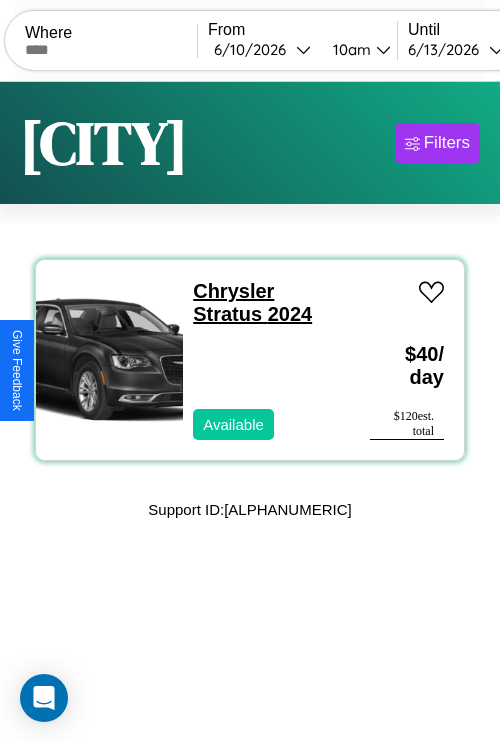 click on "[BRAND]   [MODEL]   [YEAR]" at bounding box center (252, 302) 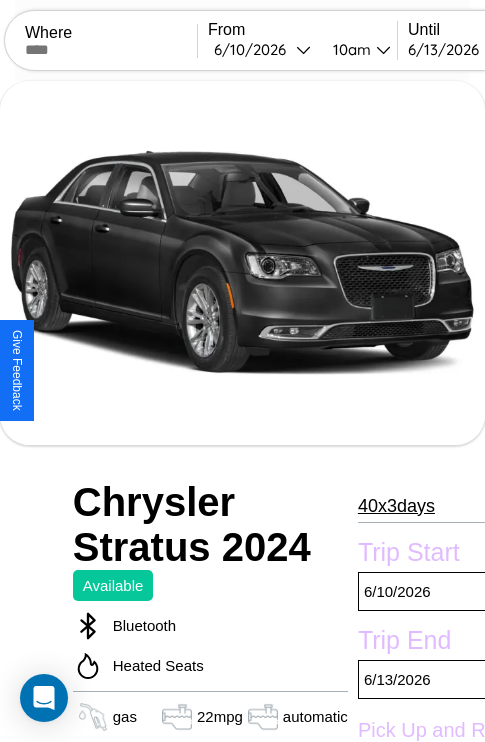 scroll, scrollTop: 936, scrollLeft: 0, axis: vertical 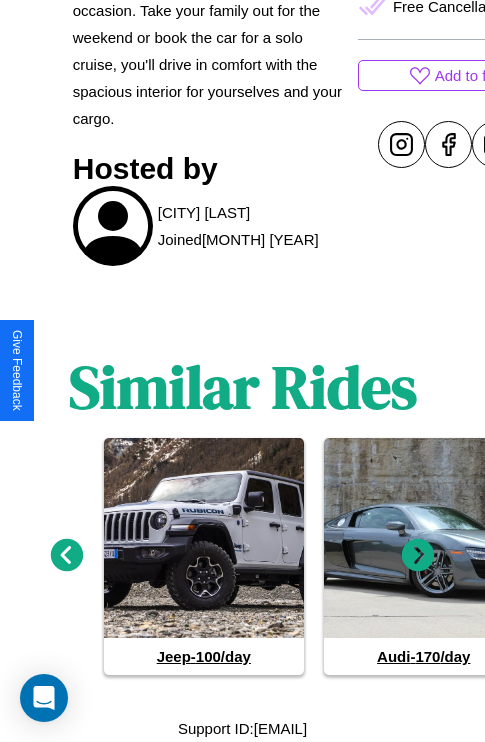 click 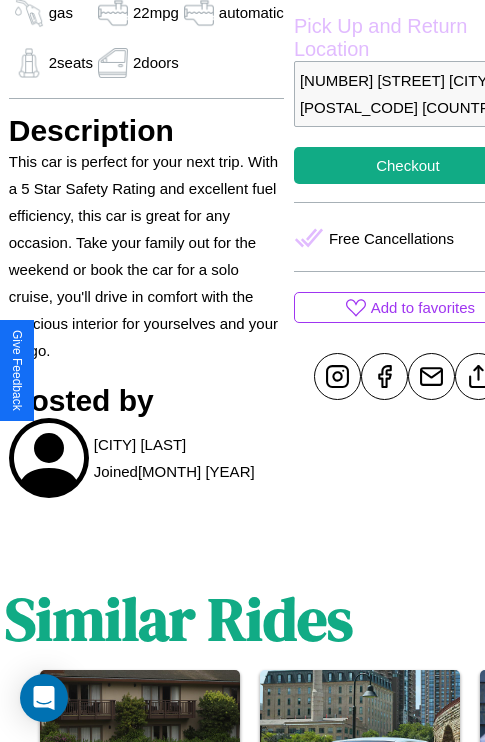 scroll, scrollTop: 710, scrollLeft: 64, axis: both 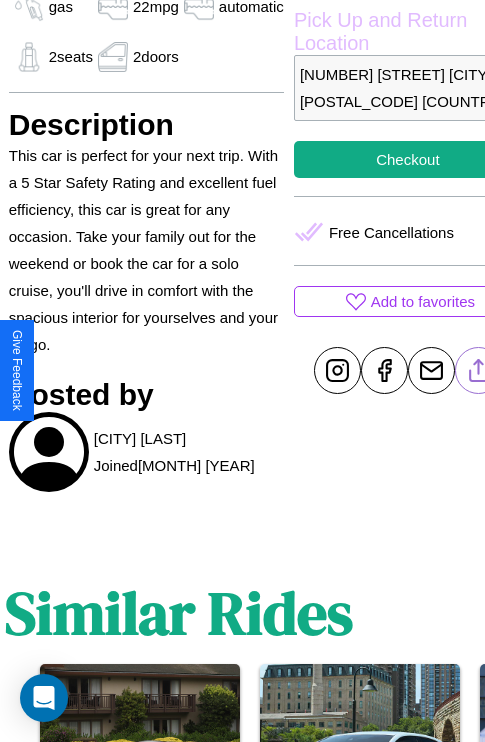click 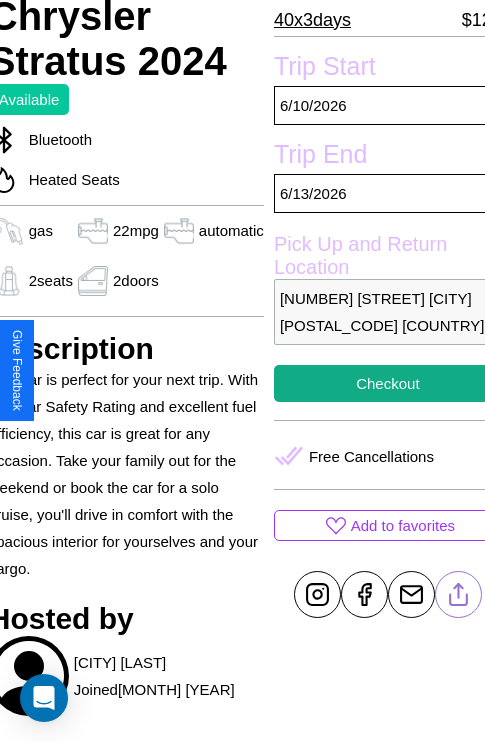 scroll, scrollTop: 499, scrollLeft: 84, axis: both 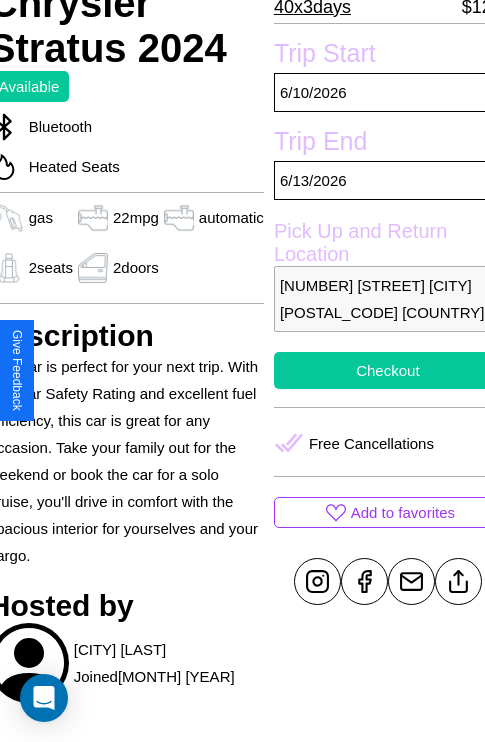 click on "Checkout" at bounding box center [388, 370] 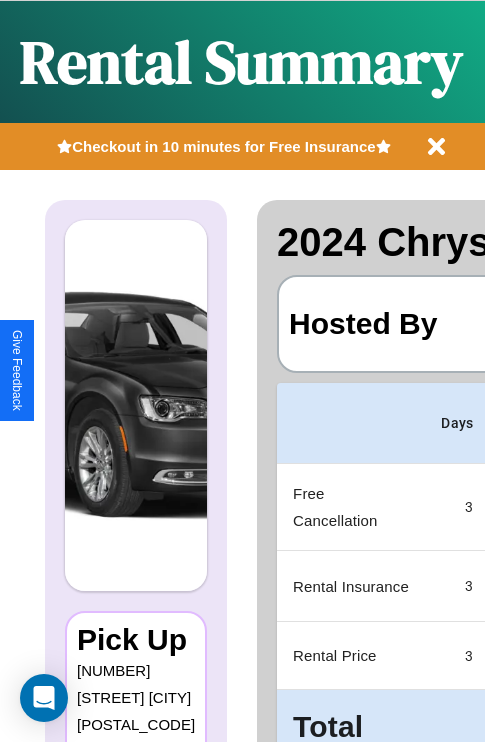 scroll, scrollTop: 0, scrollLeft: 378, axis: horizontal 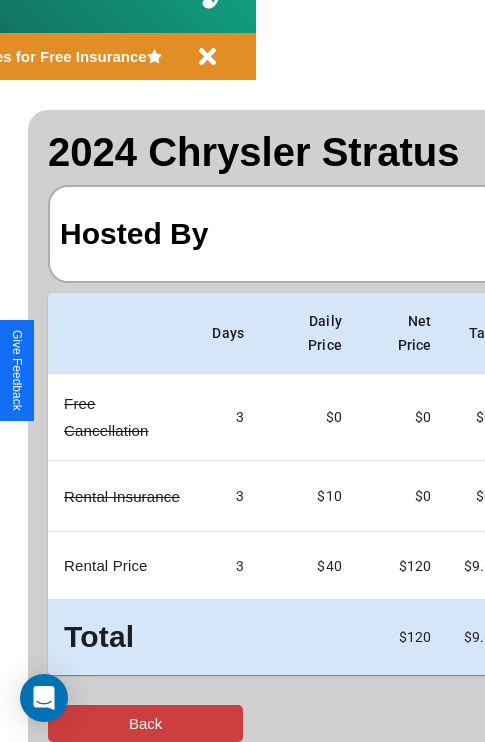 click on "Back" at bounding box center (145, 723) 